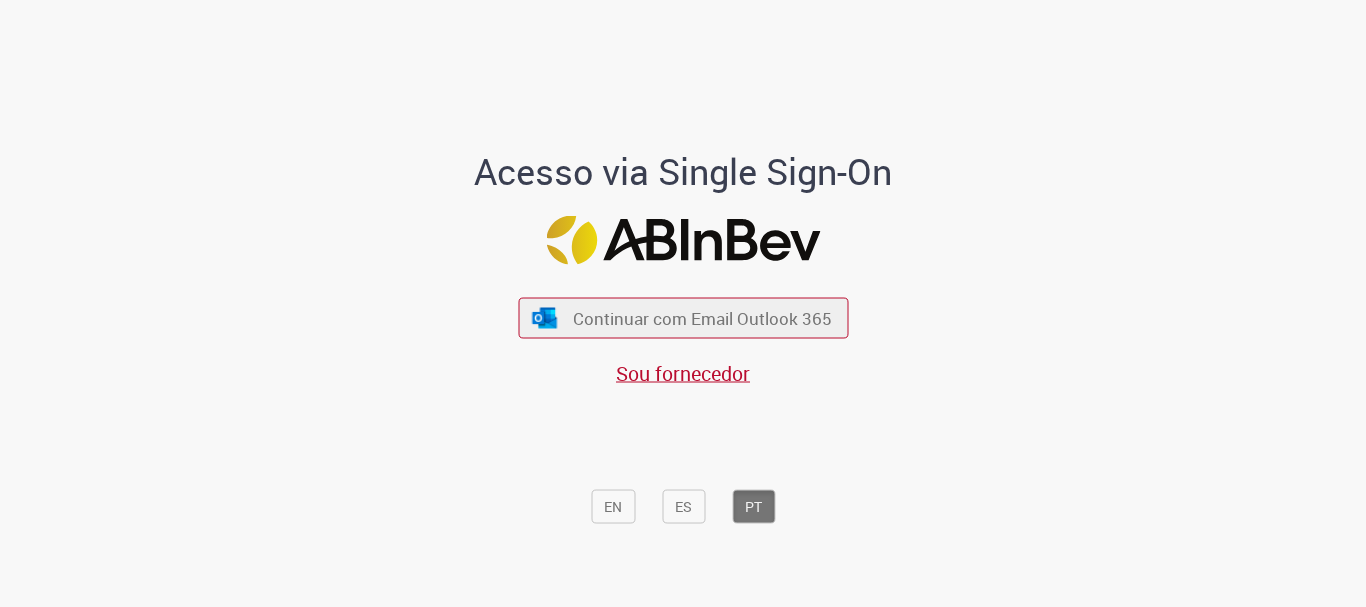 scroll, scrollTop: 0, scrollLeft: 0, axis: both 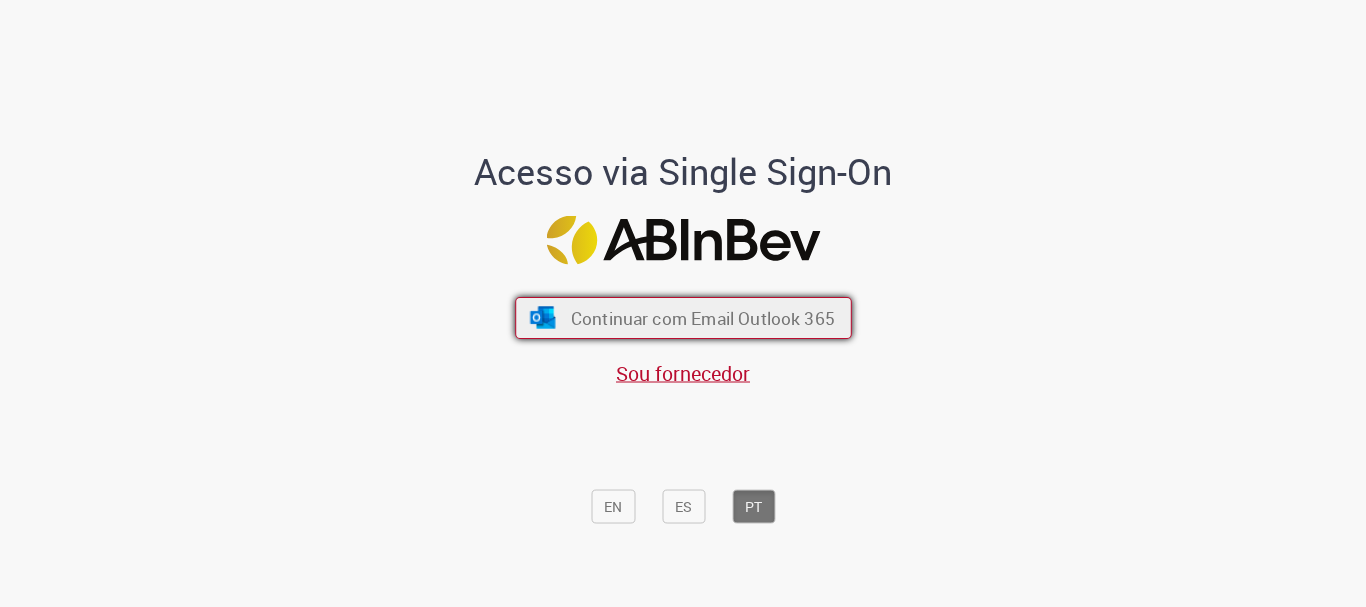 click on "Continuar com Email Outlook 365" at bounding box center [702, 318] 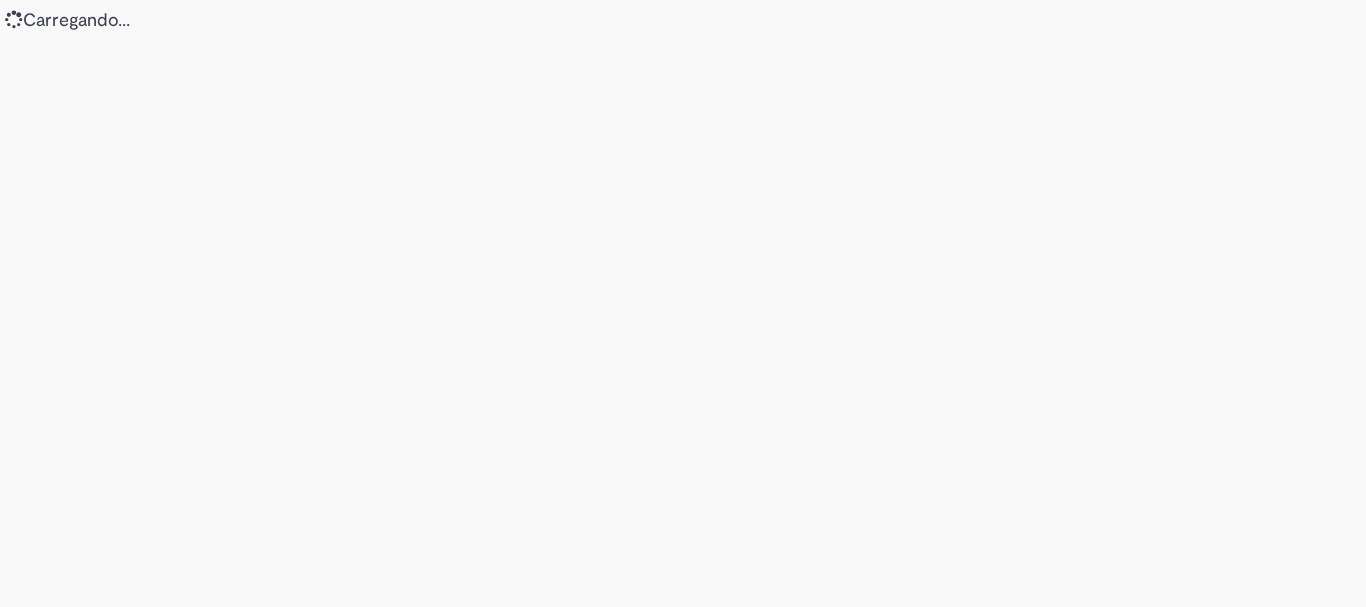 scroll, scrollTop: 0, scrollLeft: 0, axis: both 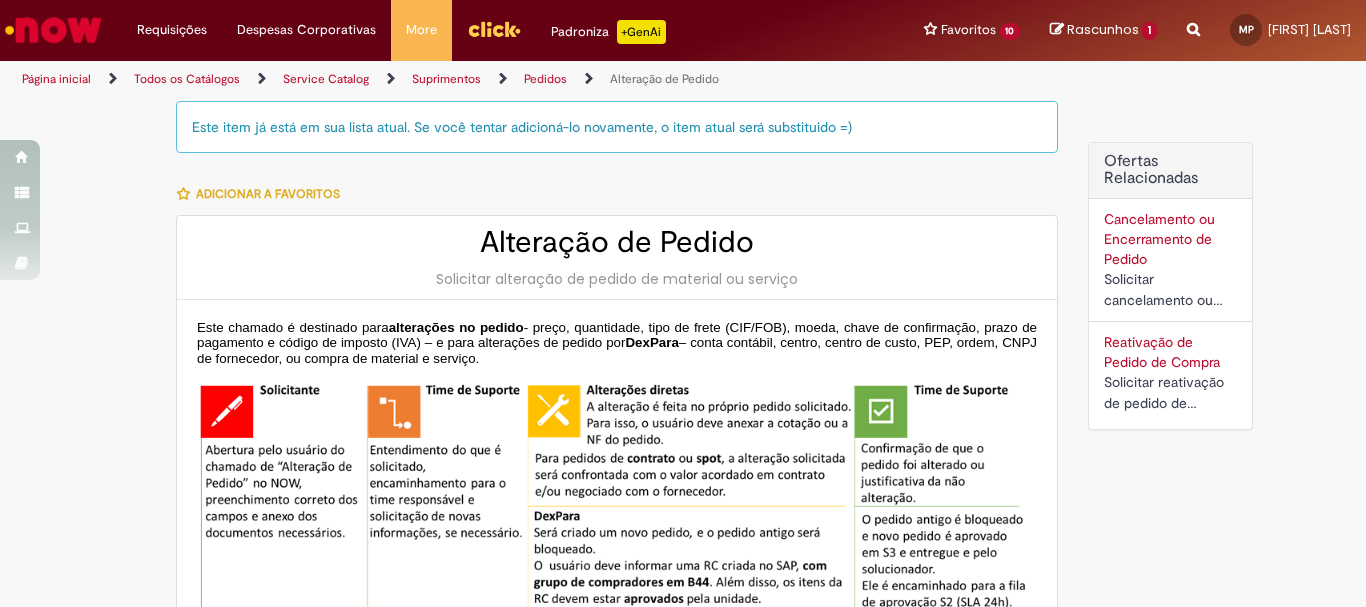type on "********" 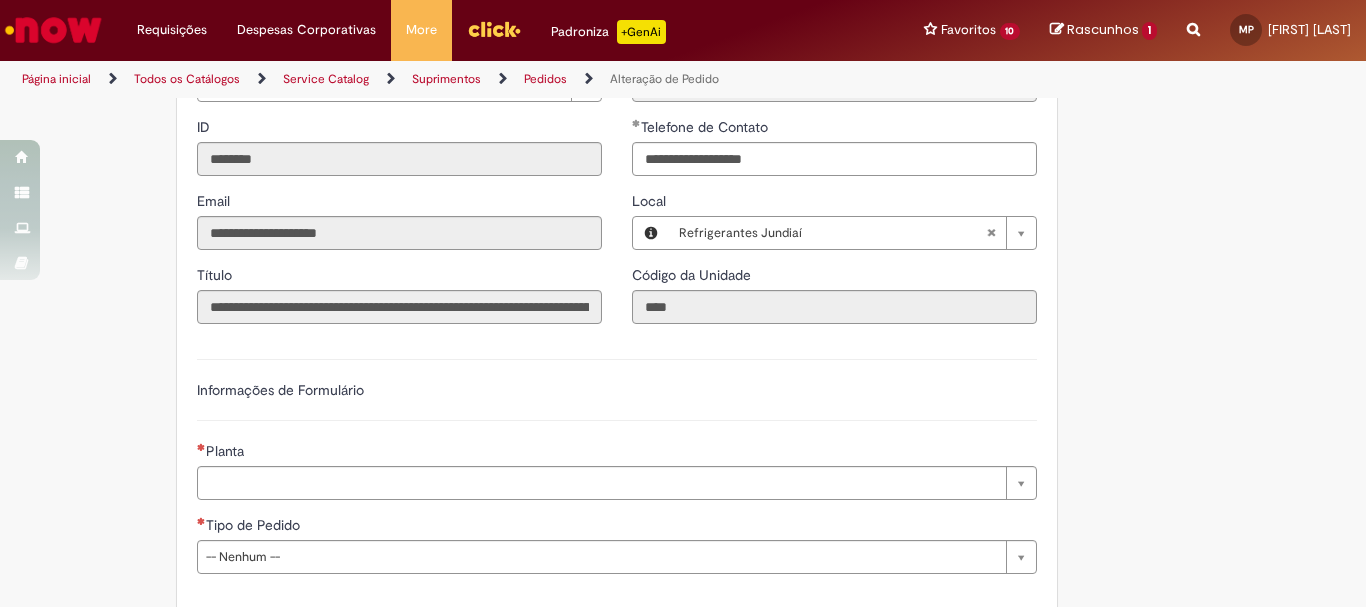 scroll, scrollTop: 1300, scrollLeft: 0, axis: vertical 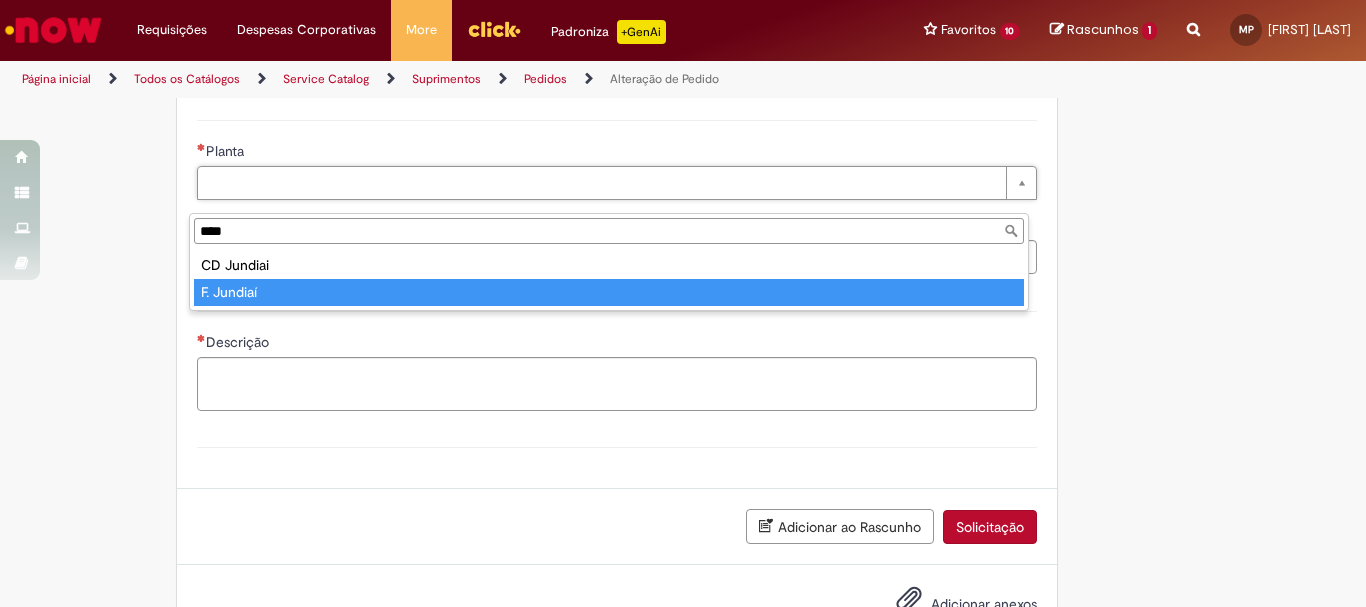 type on "****" 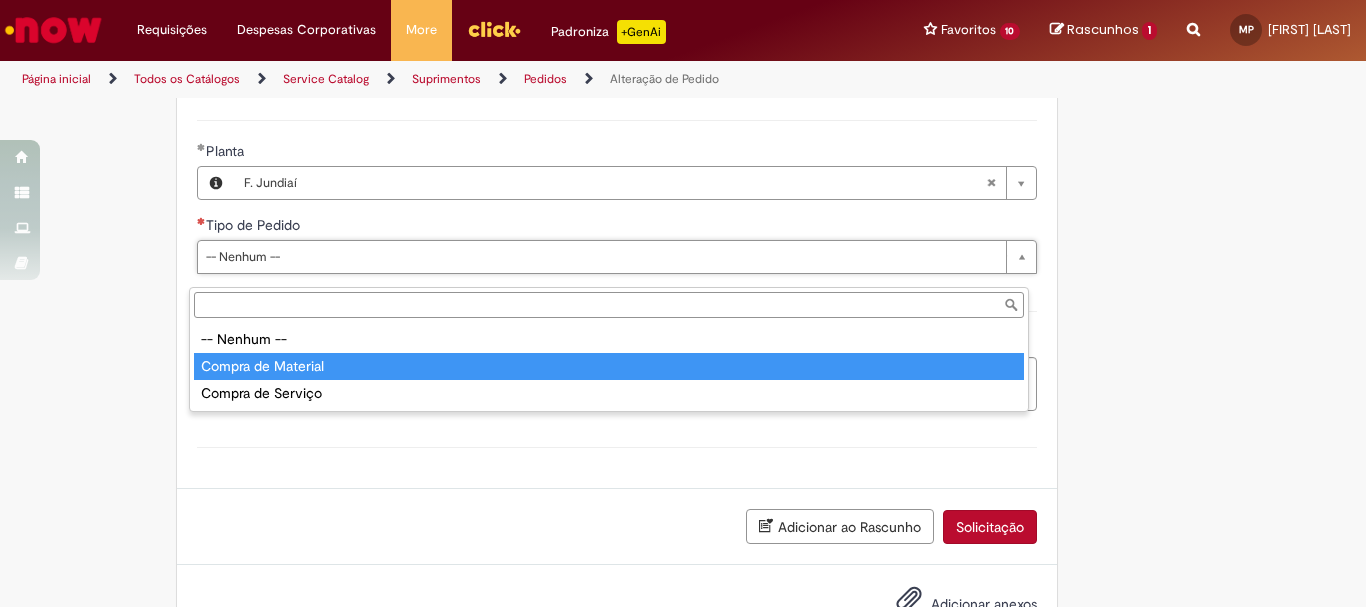 type on "**********" 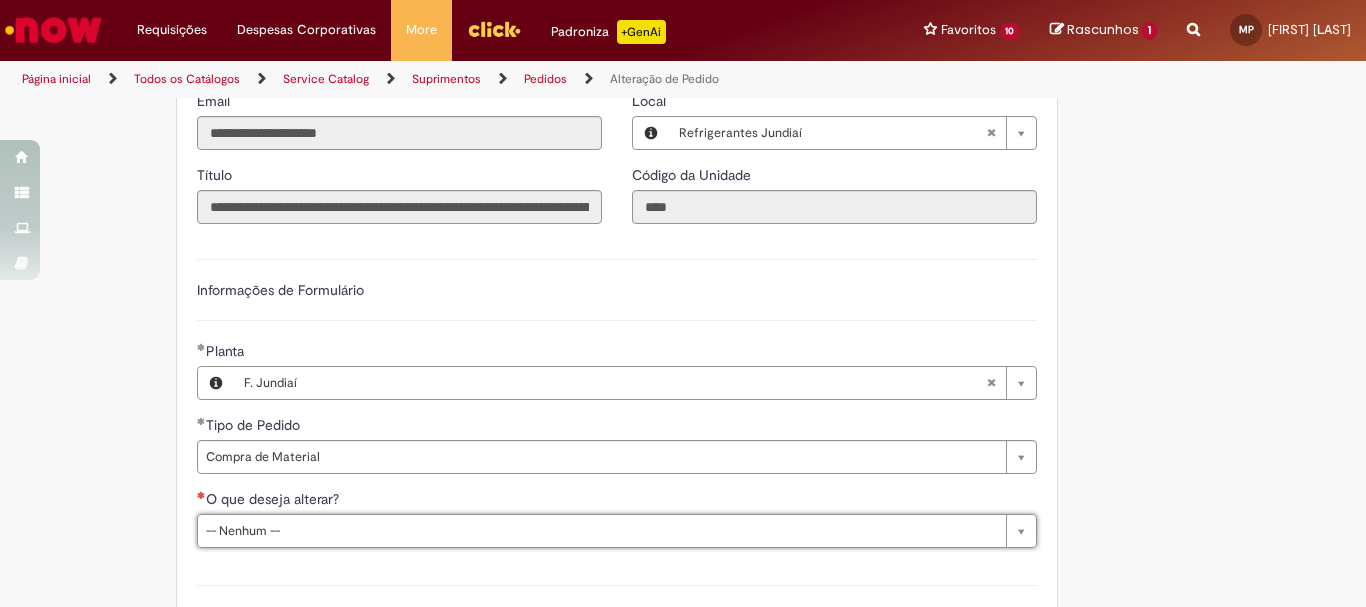 scroll, scrollTop: 1300, scrollLeft: 0, axis: vertical 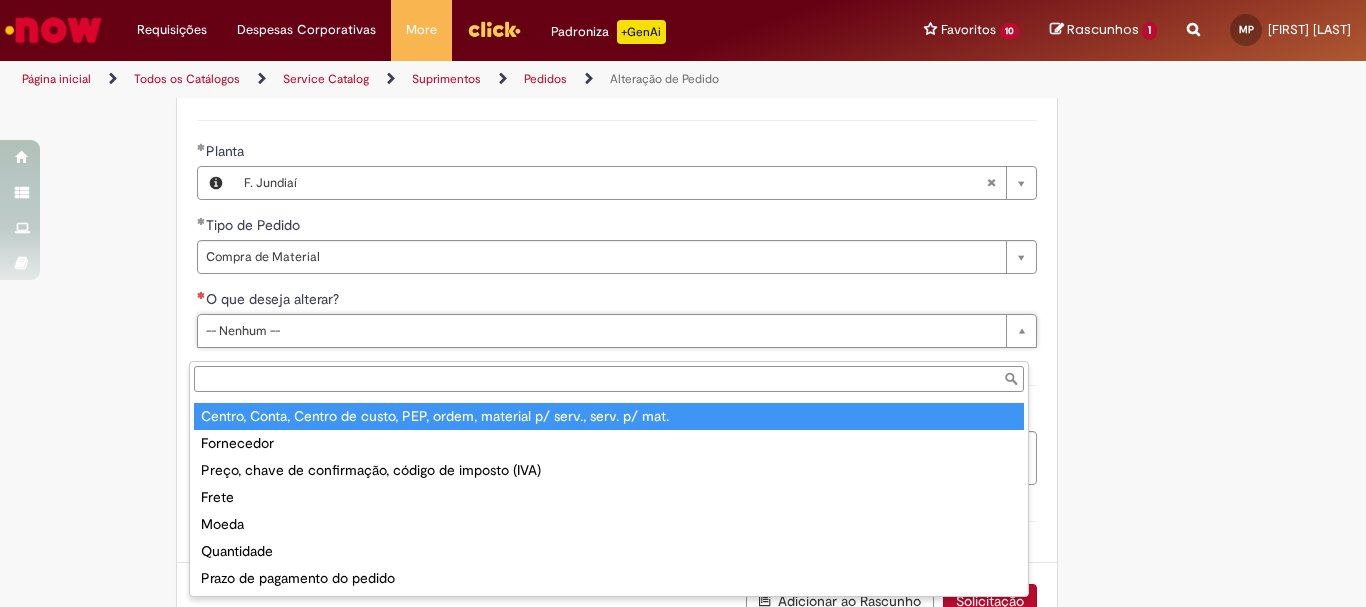 type on "**********" 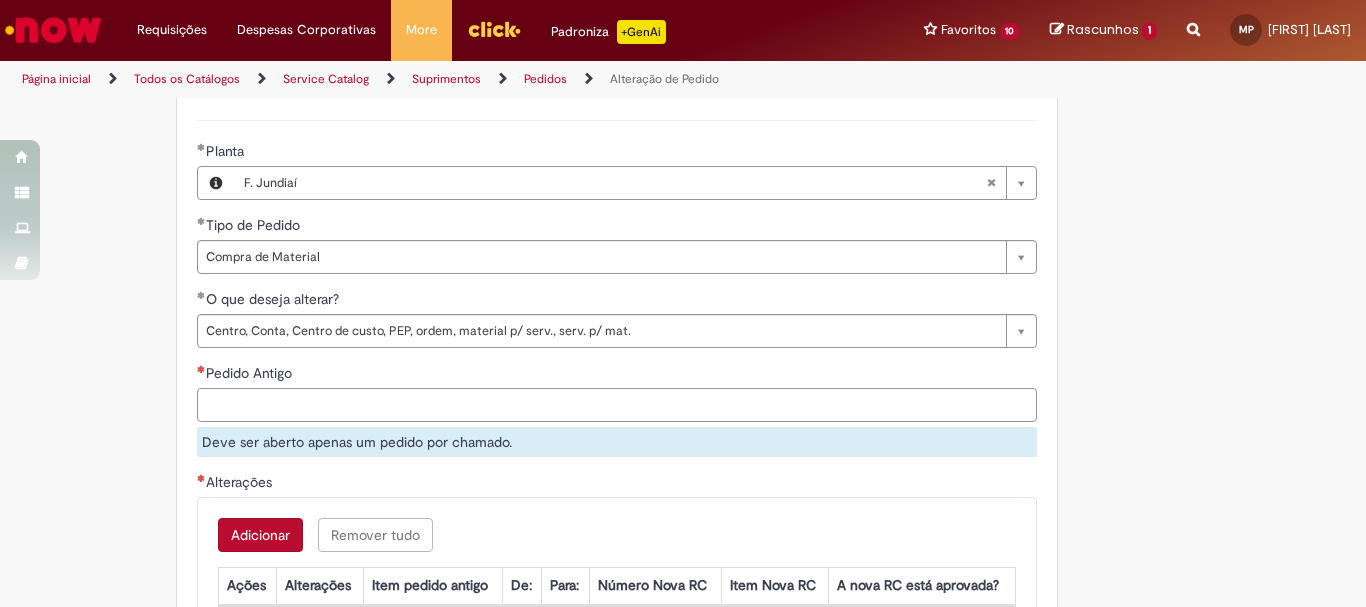 click on "Pedido Antigo" at bounding box center (617, 405) 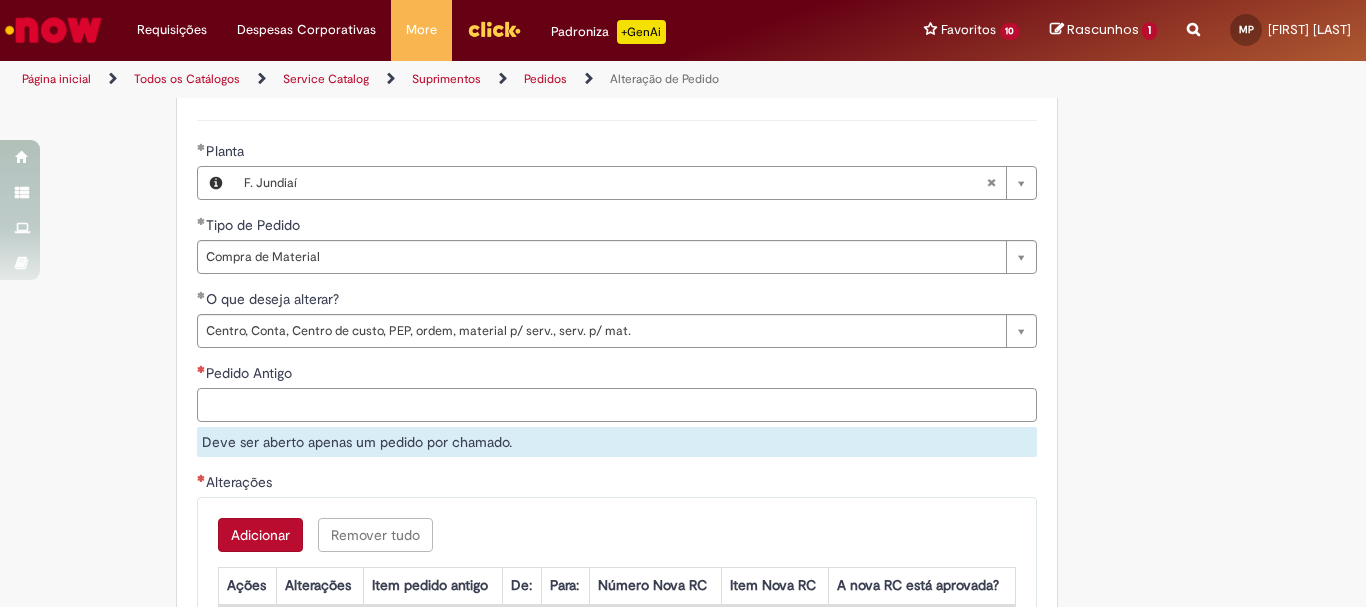 scroll, scrollTop: 1500, scrollLeft: 0, axis: vertical 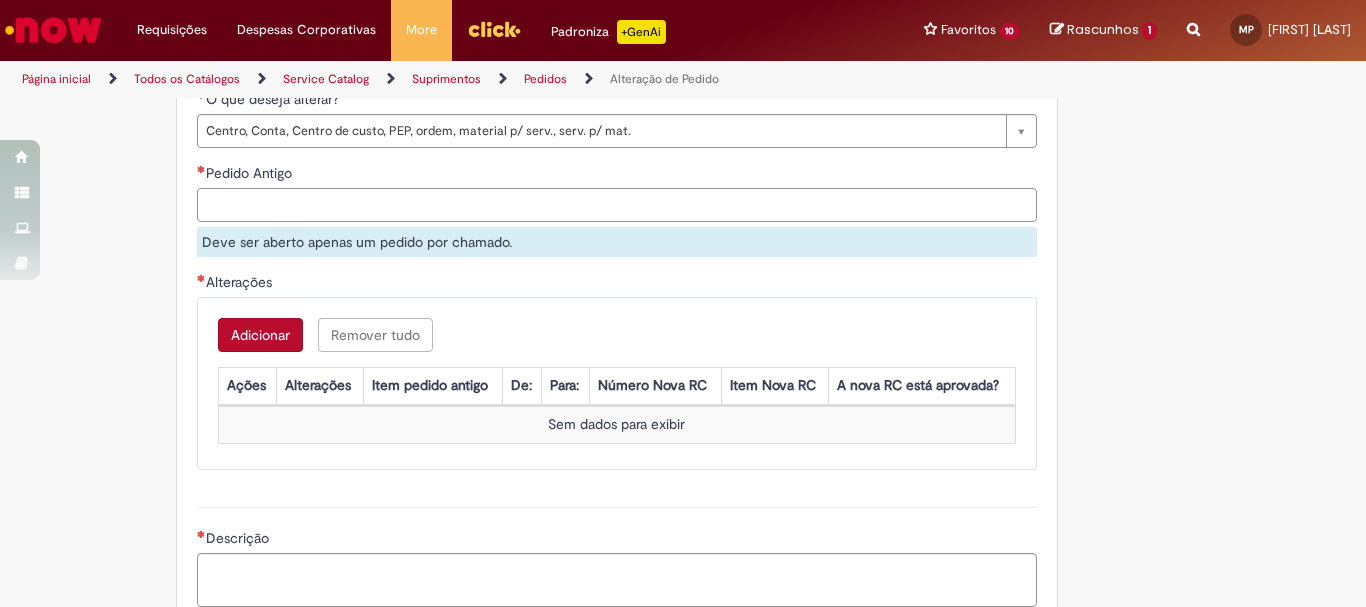 paste on "**********" 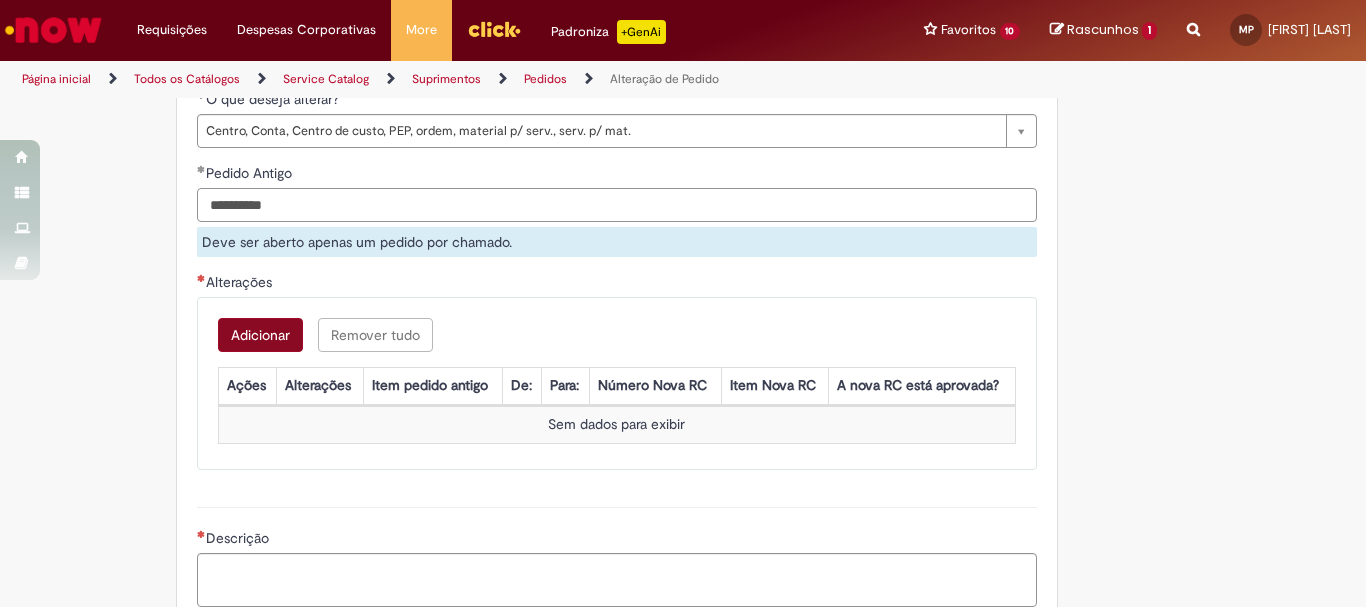 type on "**********" 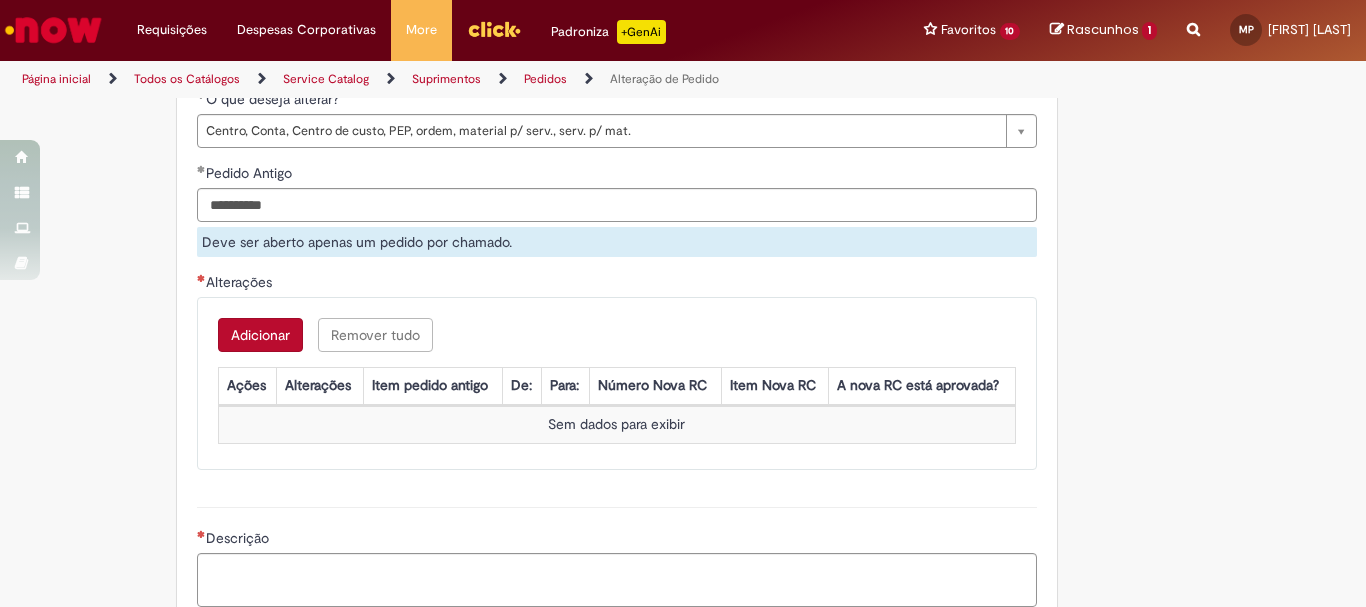 click on "Adicionar Remover tudo Alterações Ações Alterações Item pedido antigo De: Para: Número Nova RC Item Nova RC A nova RC está aprovada? Sem dados para exibir" at bounding box center [617, 383] 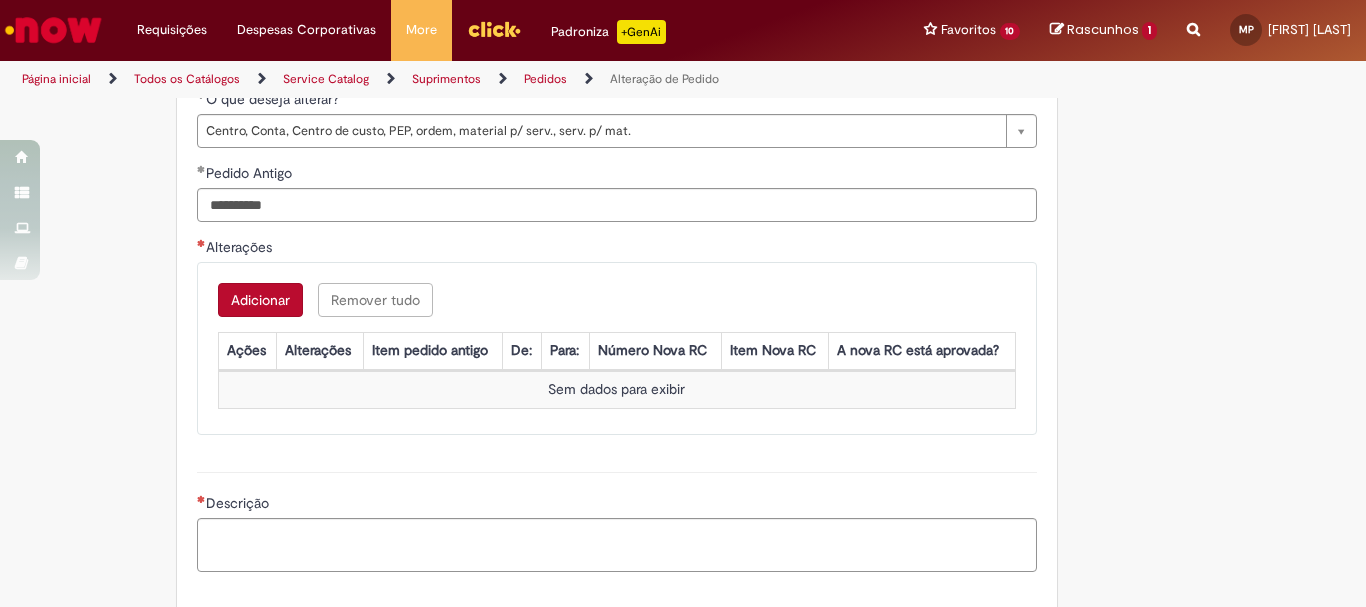click on "Adicionar" at bounding box center [260, 300] 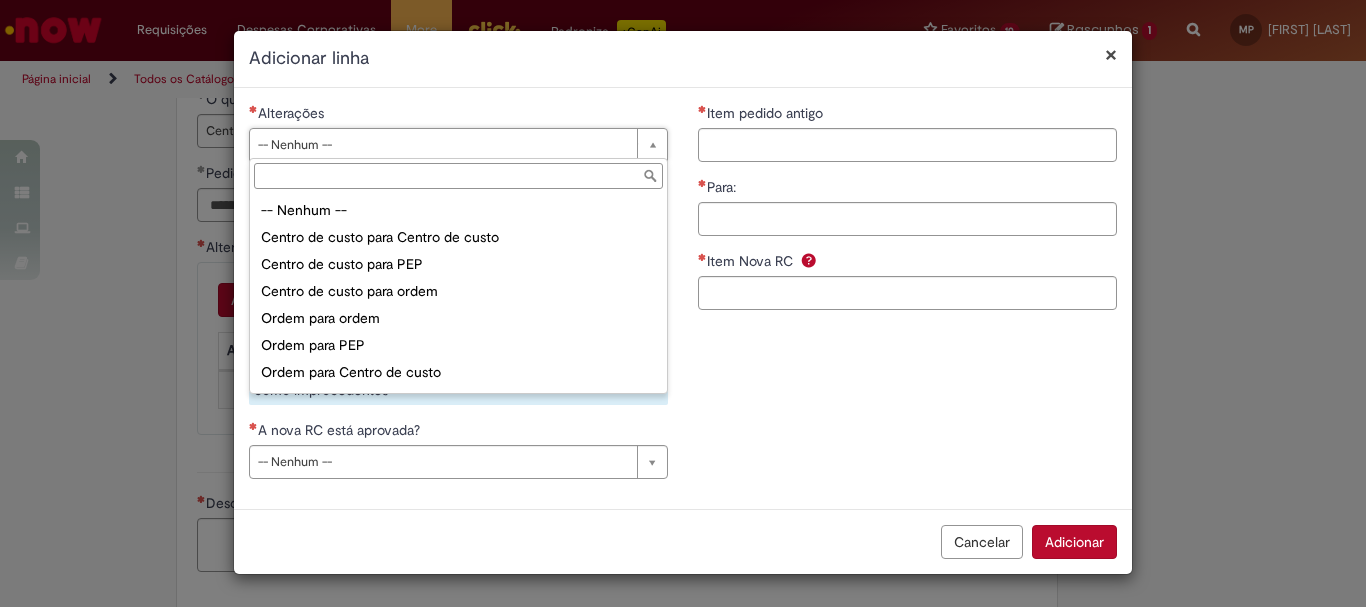 scroll, scrollTop: 159, scrollLeft: 0, axis: vertical 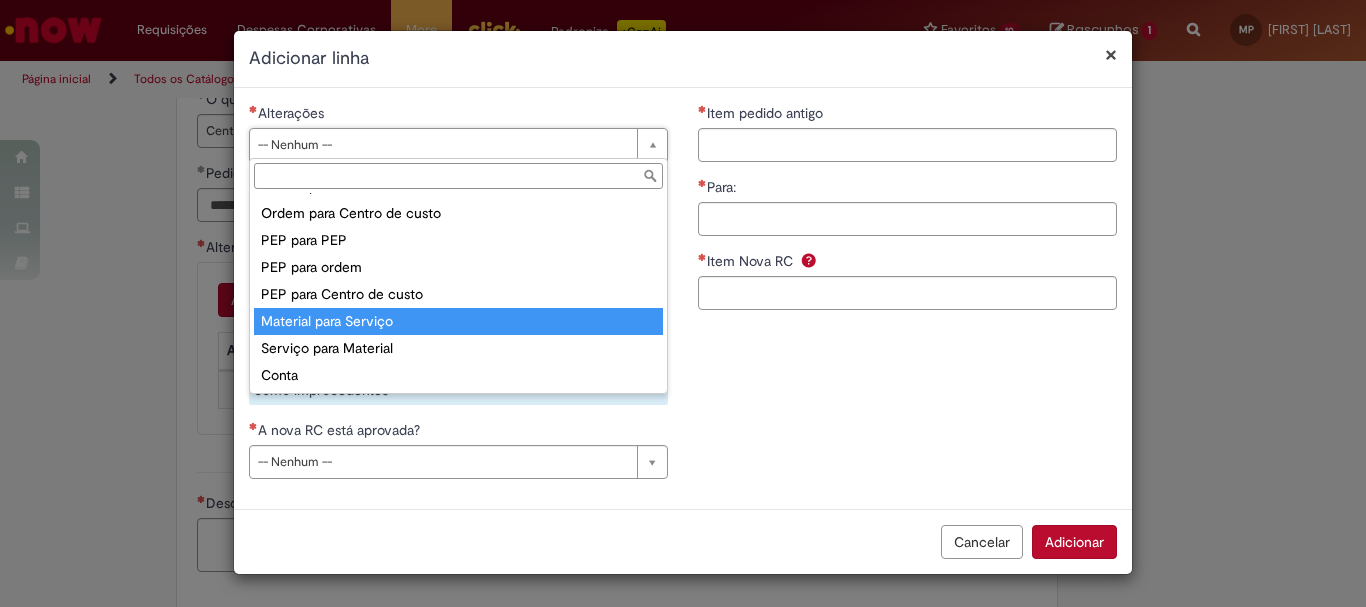 type on "**********" 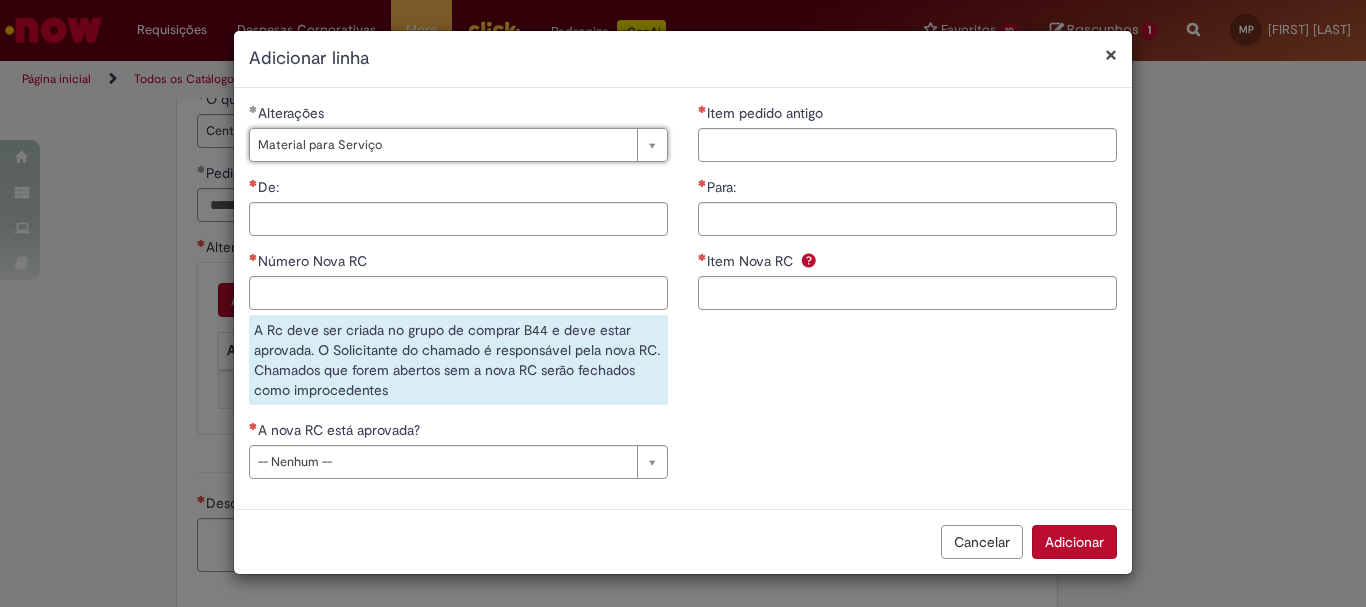 click on "**********" at bounding box center (458, 298) 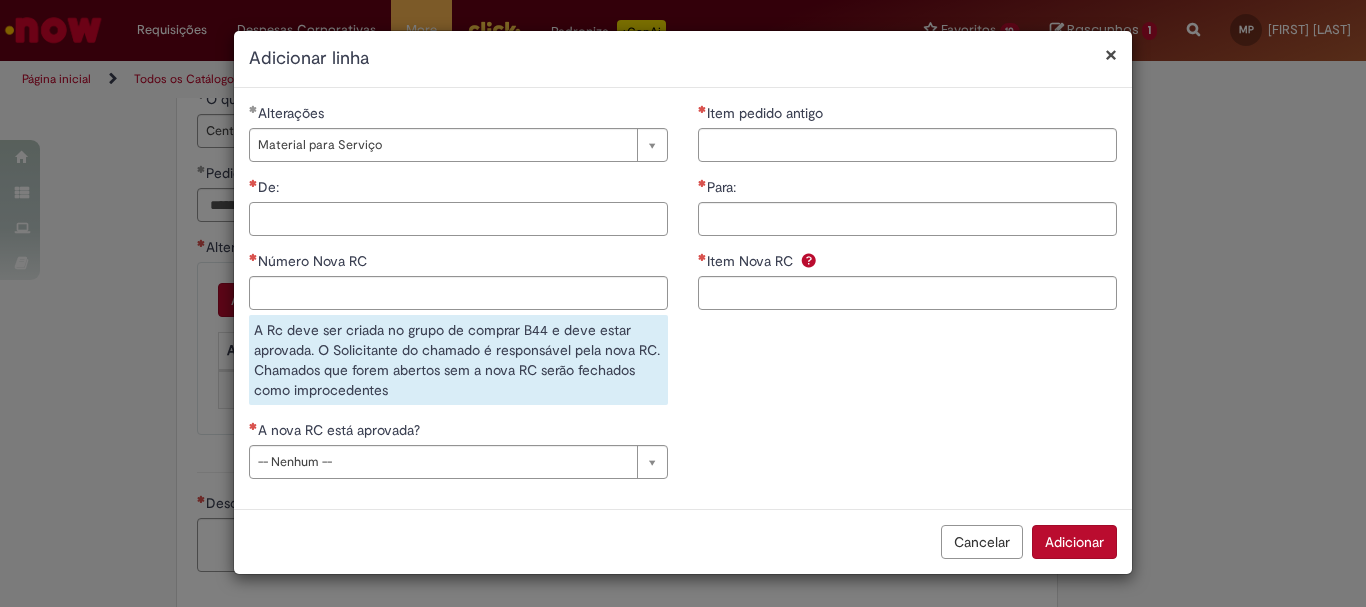 click on "De:" at bounding box center [458, 219] 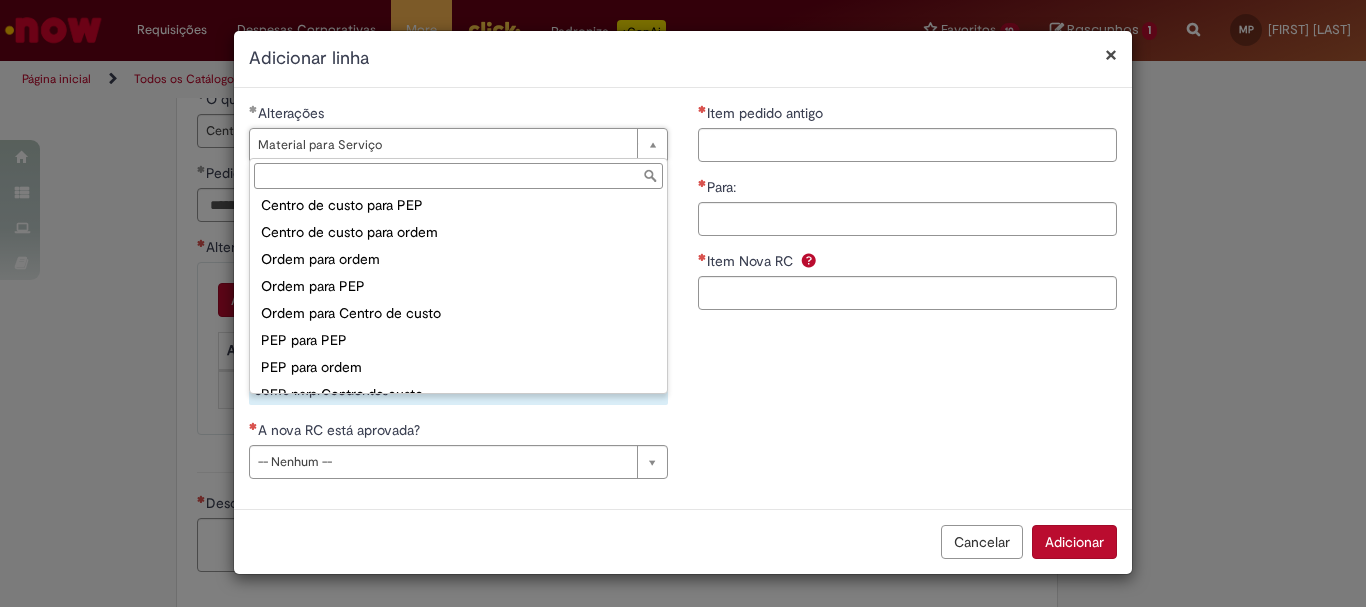 scroll, scrollTop: 0, scrollLeft: 0, axis: both 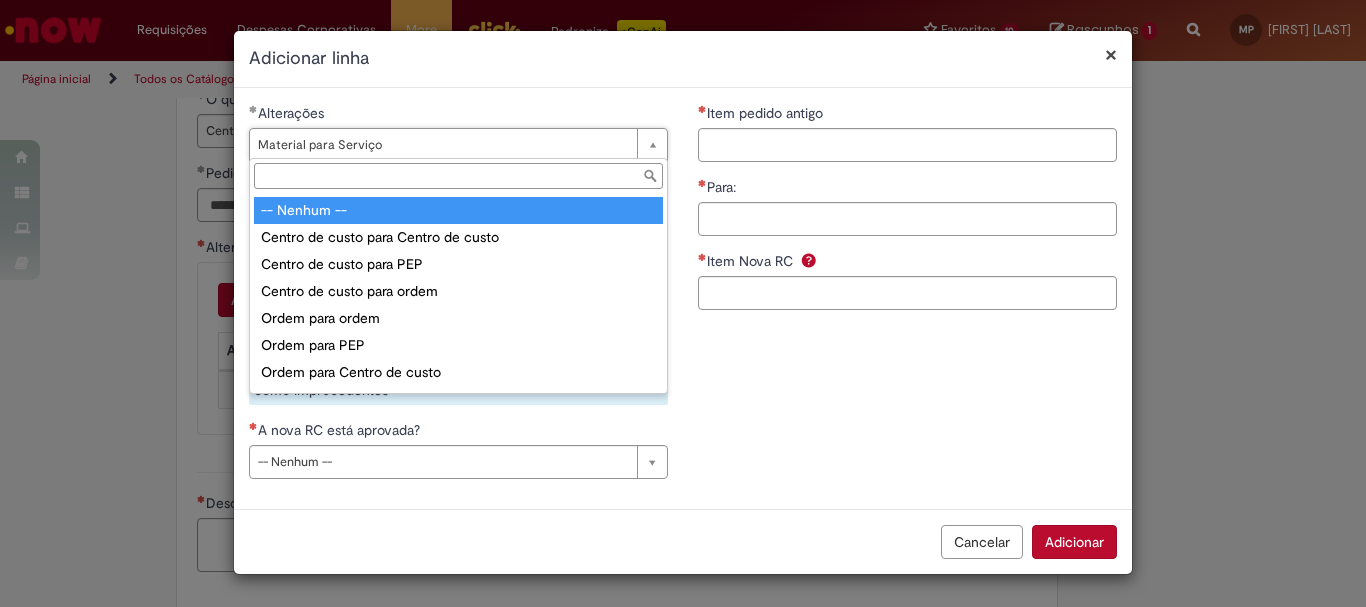 type on "**********" 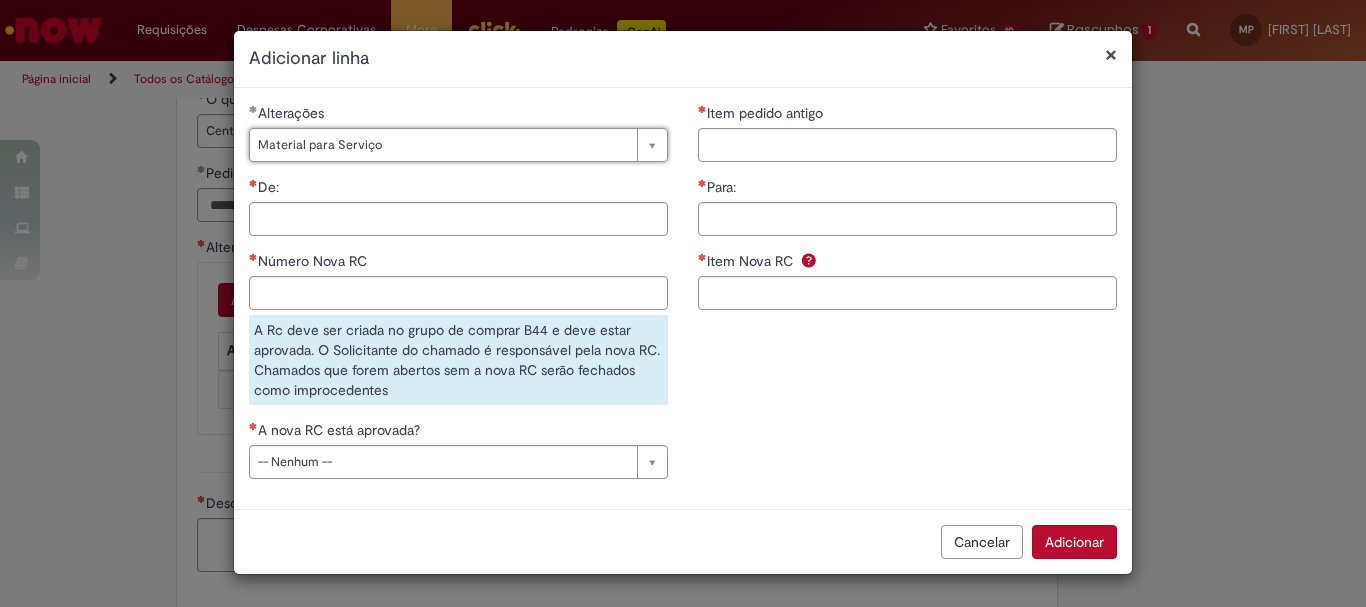 scroll, scrollTop: 0, scrollLeft: 132, axis: horizontal 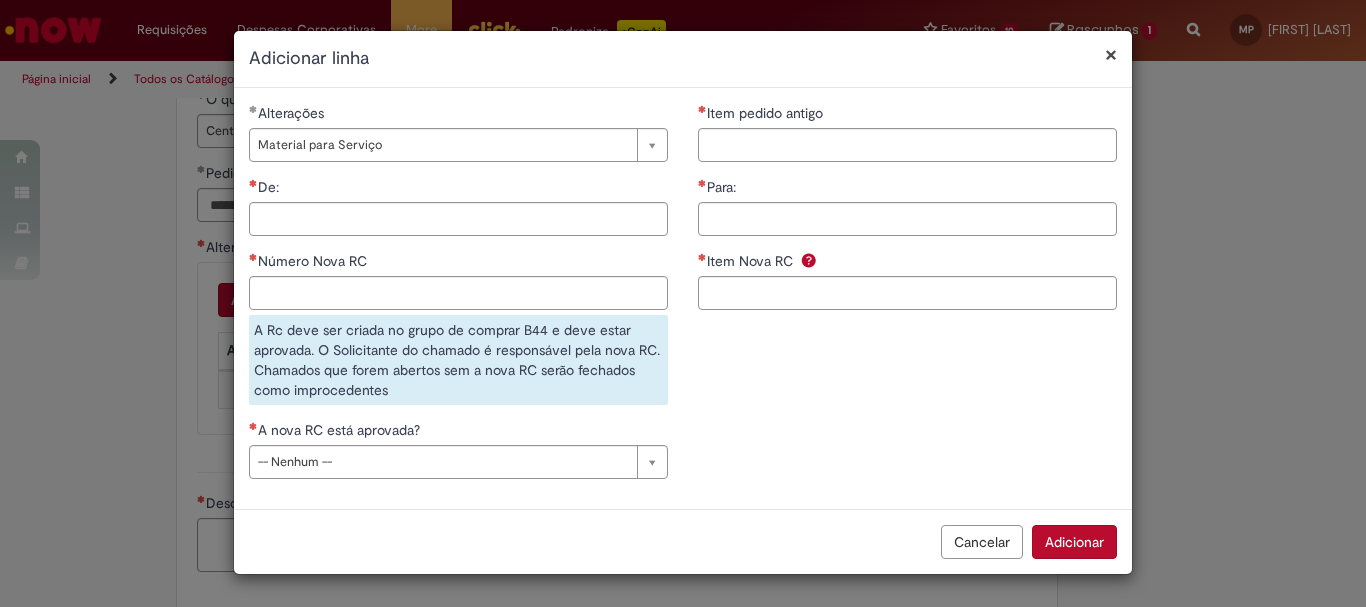 click on "Cancelar" at bounding box center (982, 542) 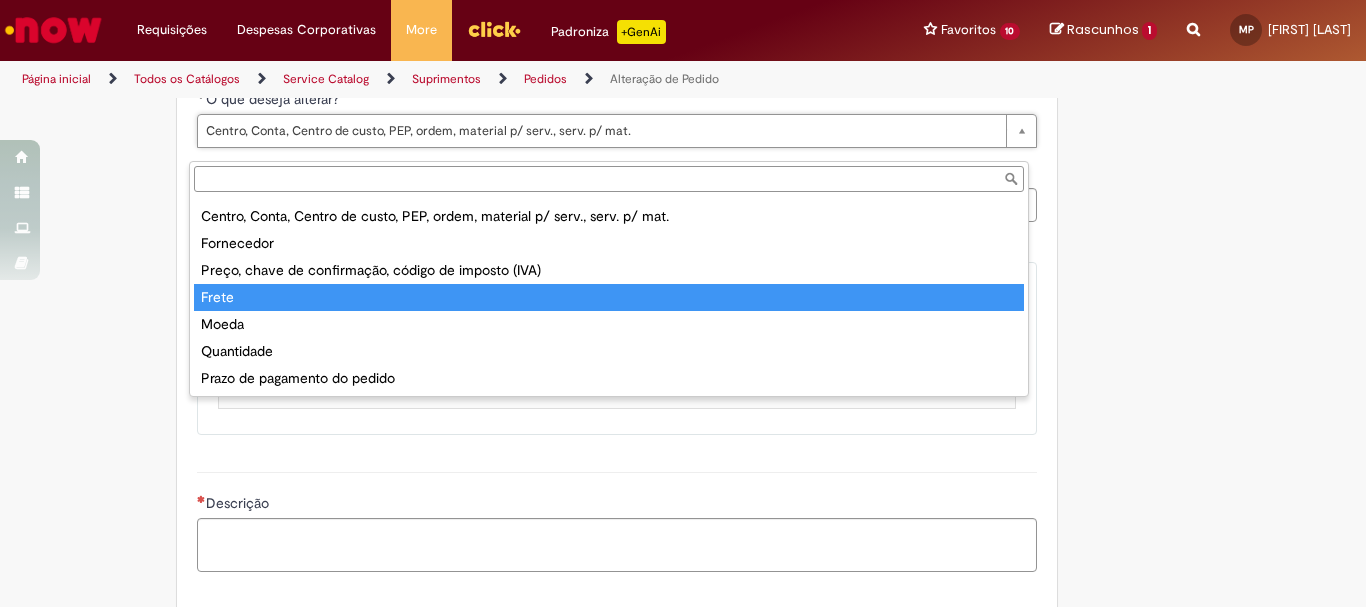 scroll, scrollTop: 0, scrollLeft: 0, axis: both 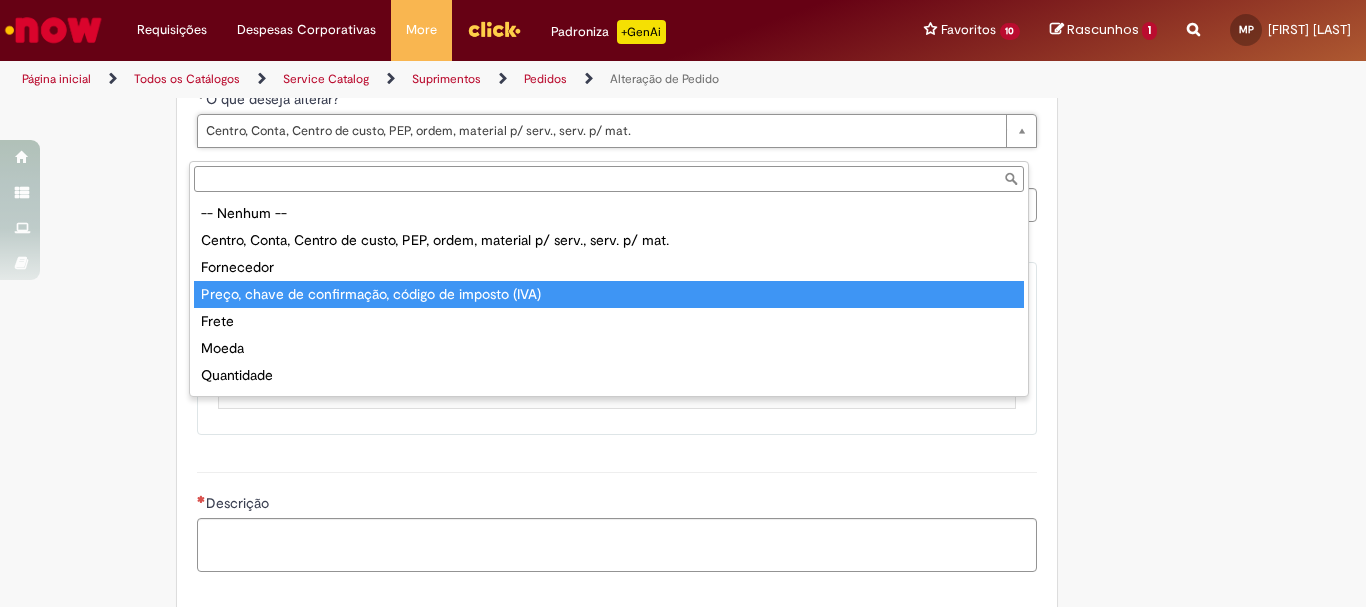 type on "**********" 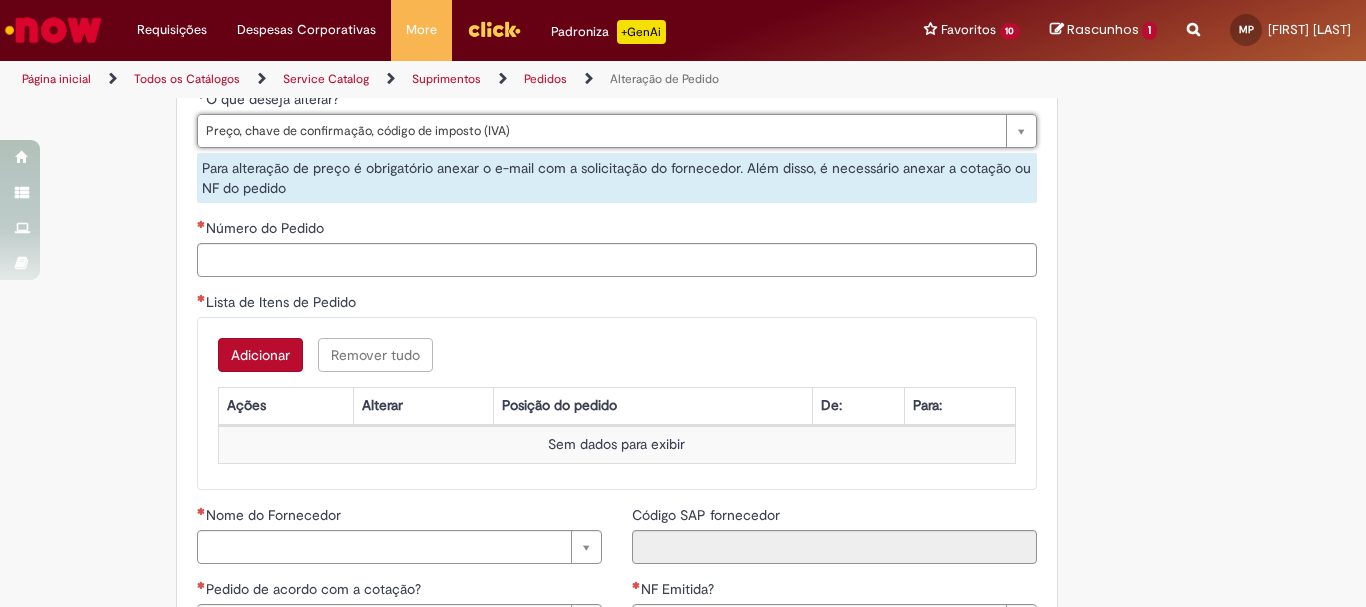 scroll, scrollTop: 0, scrollLeft: 338, axis: horizontal 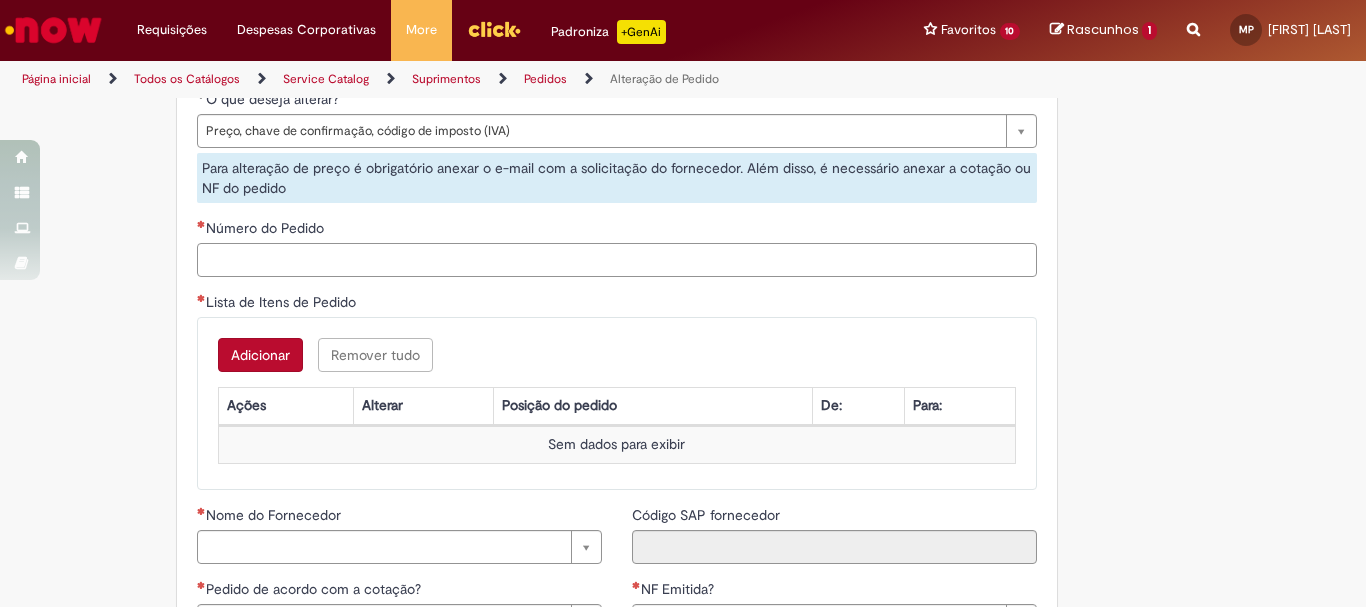 click on "Número do Pedido" at bounding box center [617, 260] 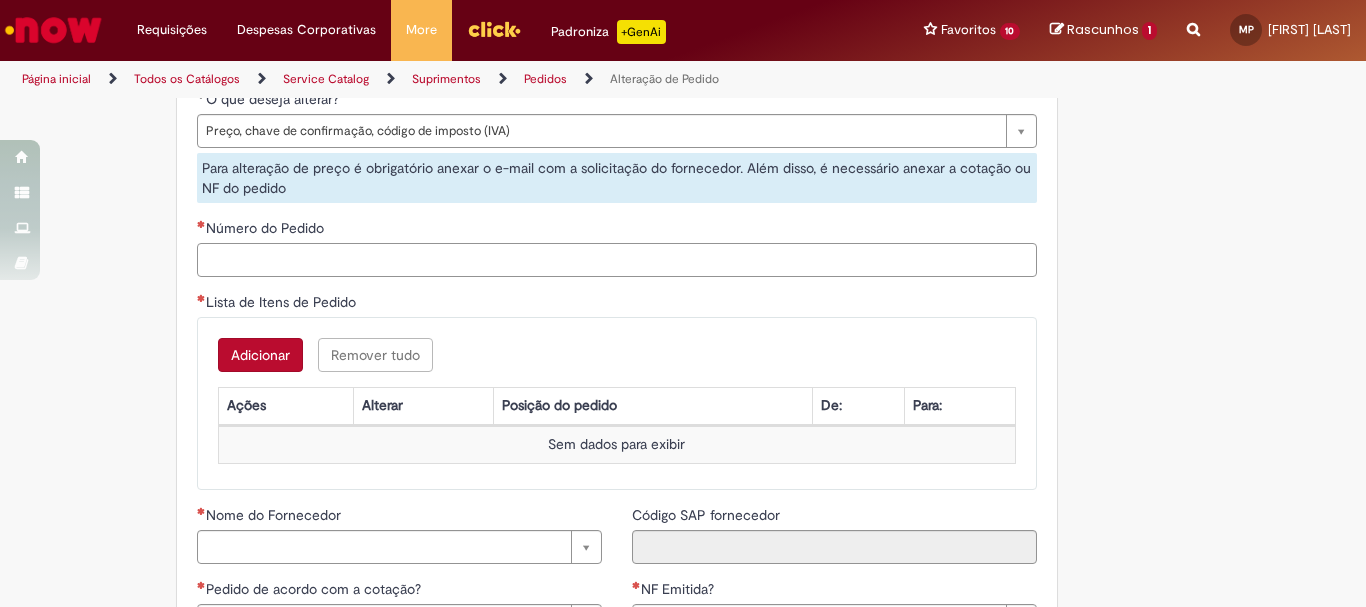 paste on "**********" 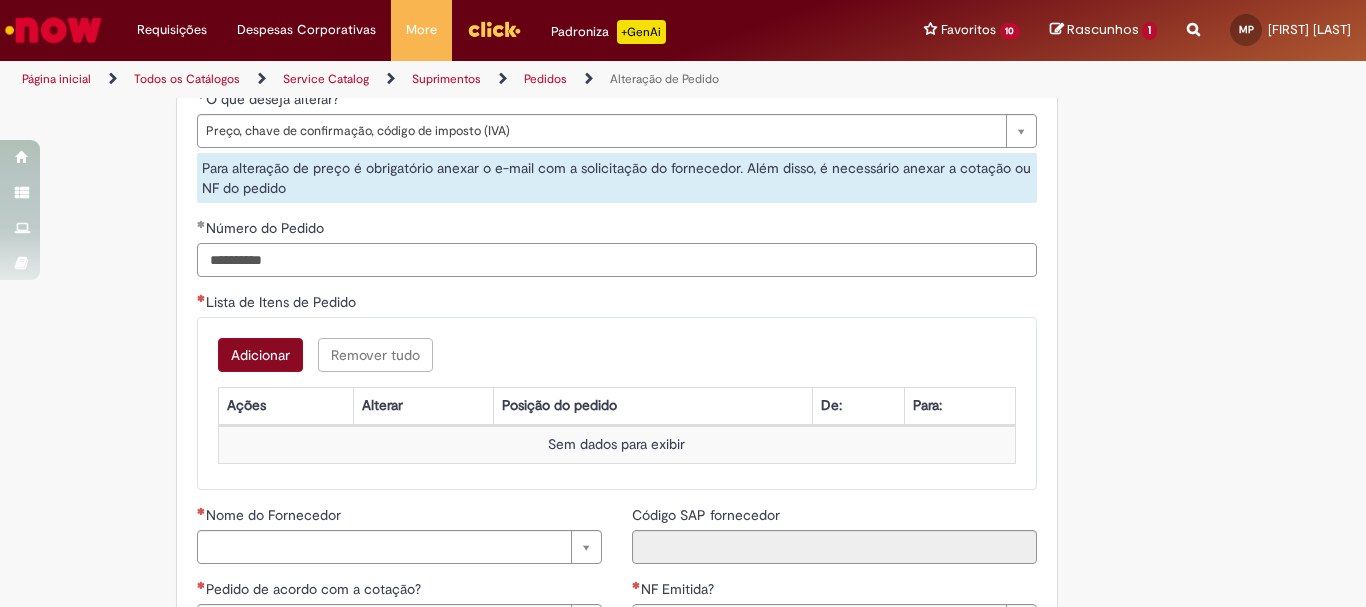 type on "**********" 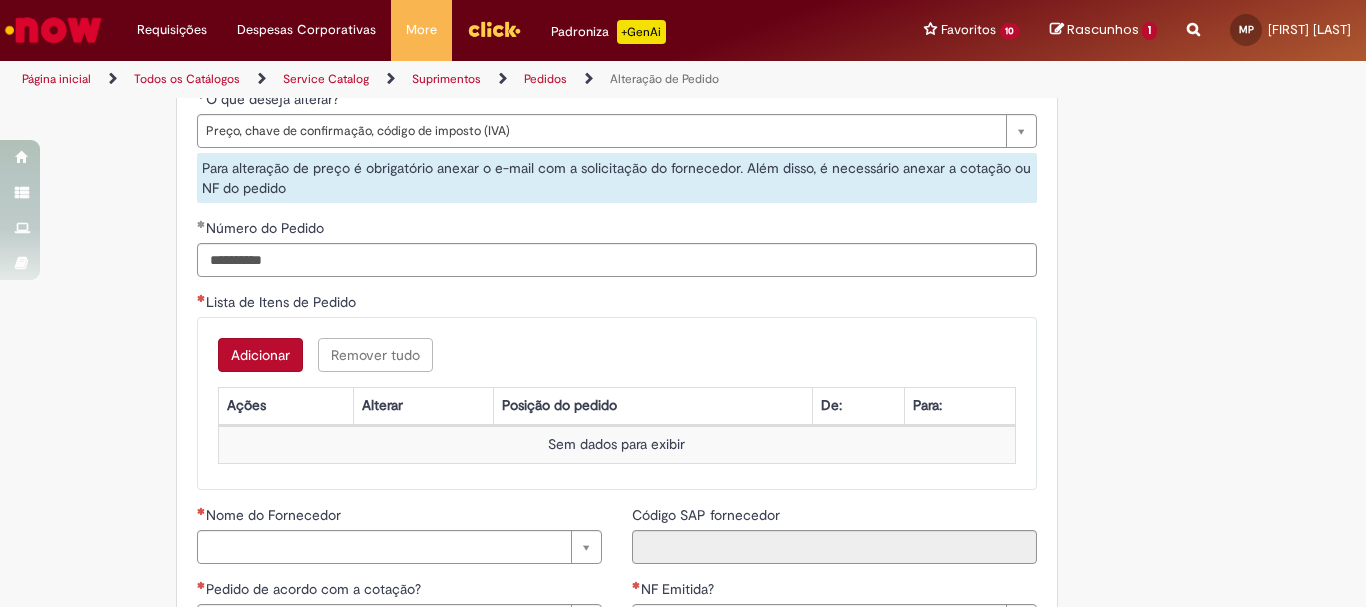 click on "Adicionar" at bounding box center [260, 355] 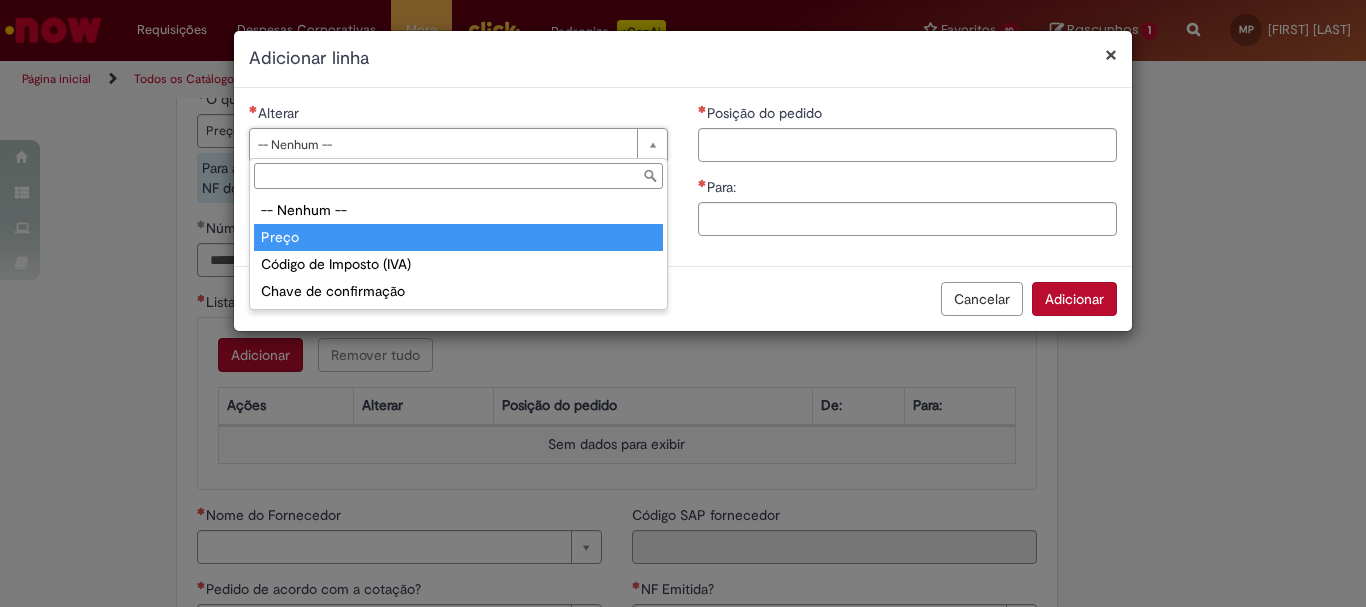 type on "*****" 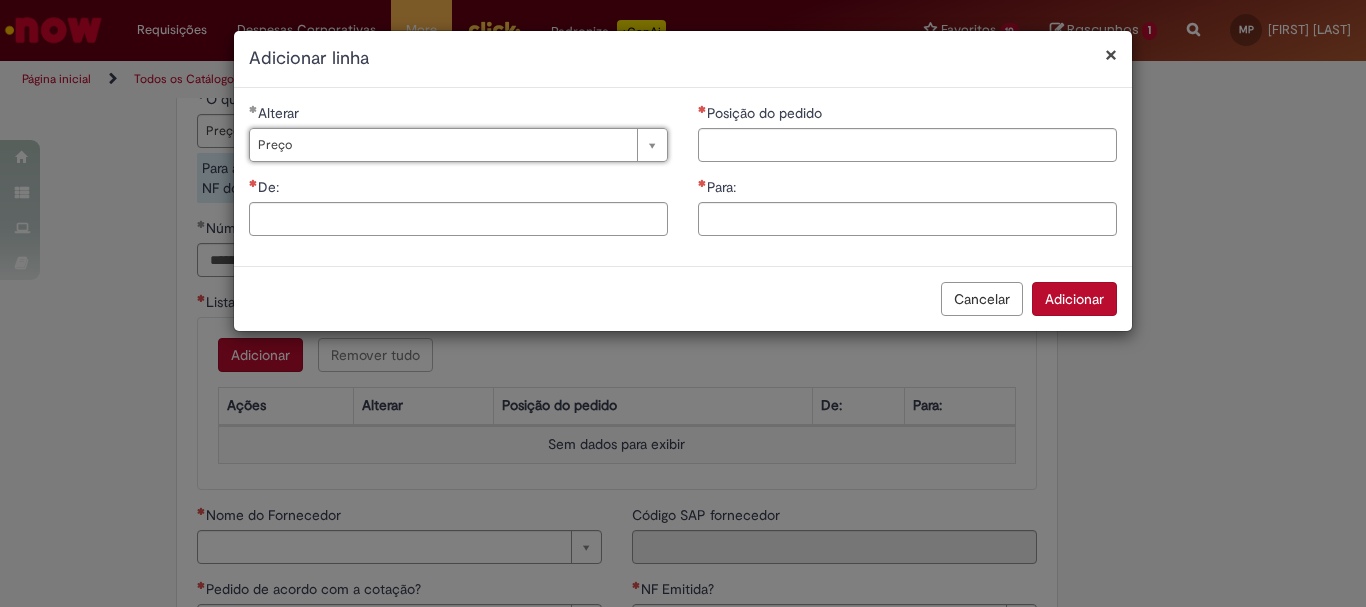 click on "Cancelar" at bounding box center (982, 299) 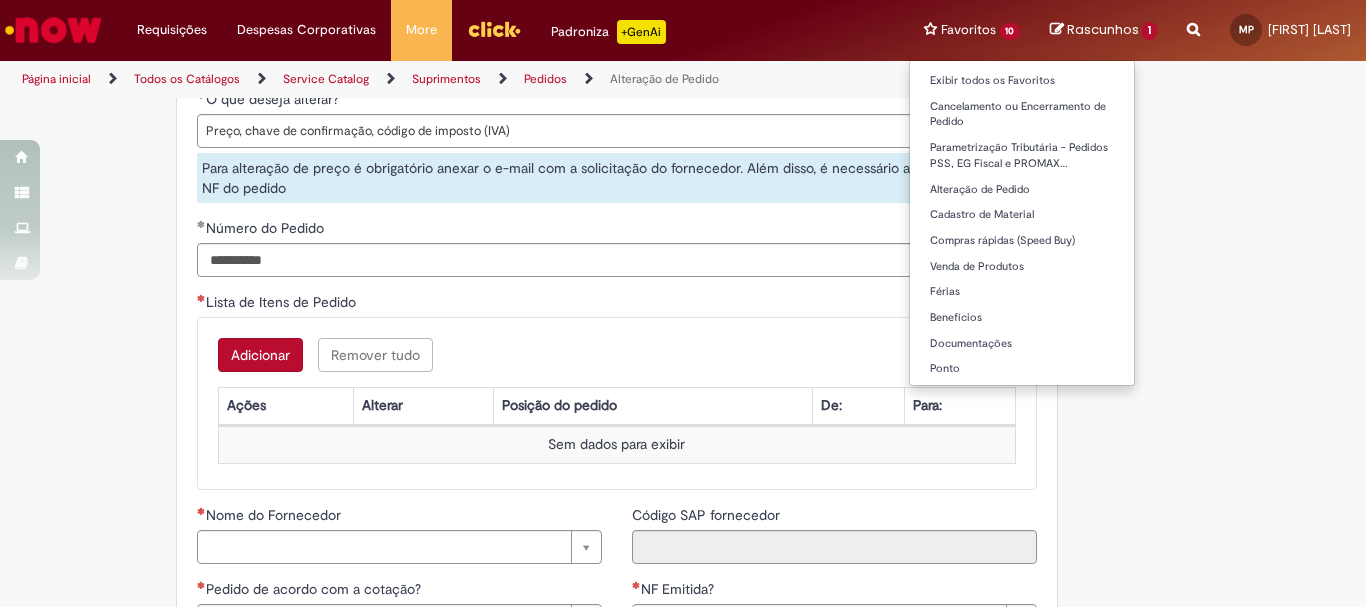 scroll, scrollTop: 1400, scrollLeft: 0, axis: vertical 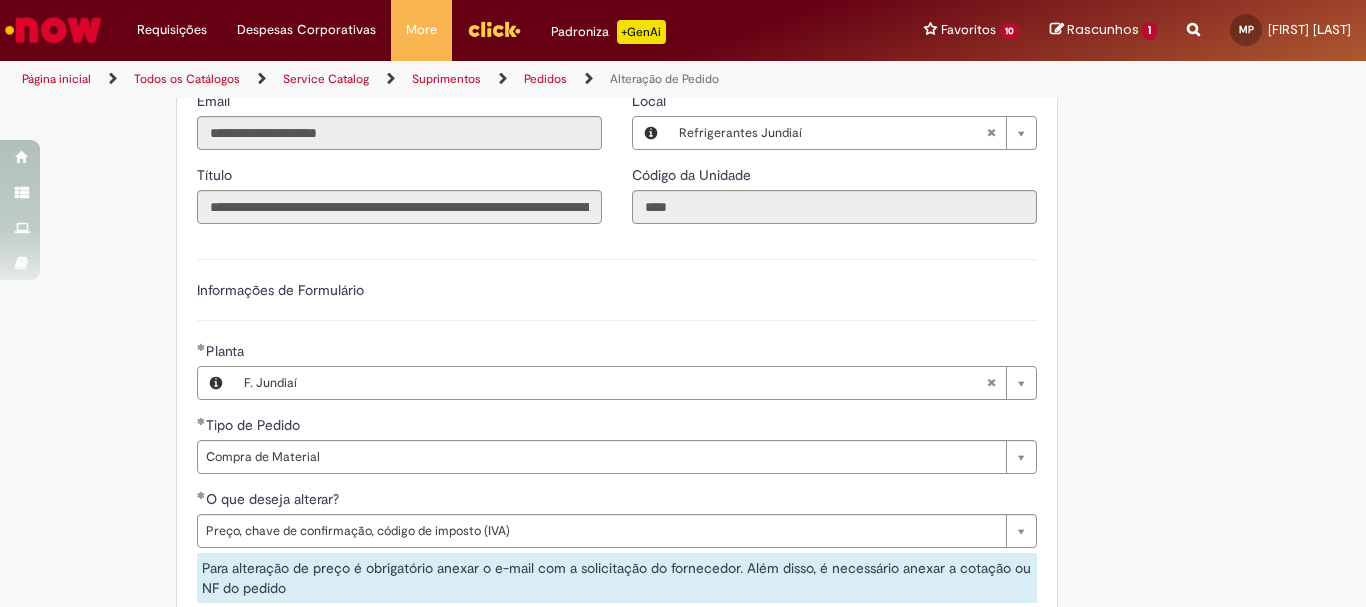 type 